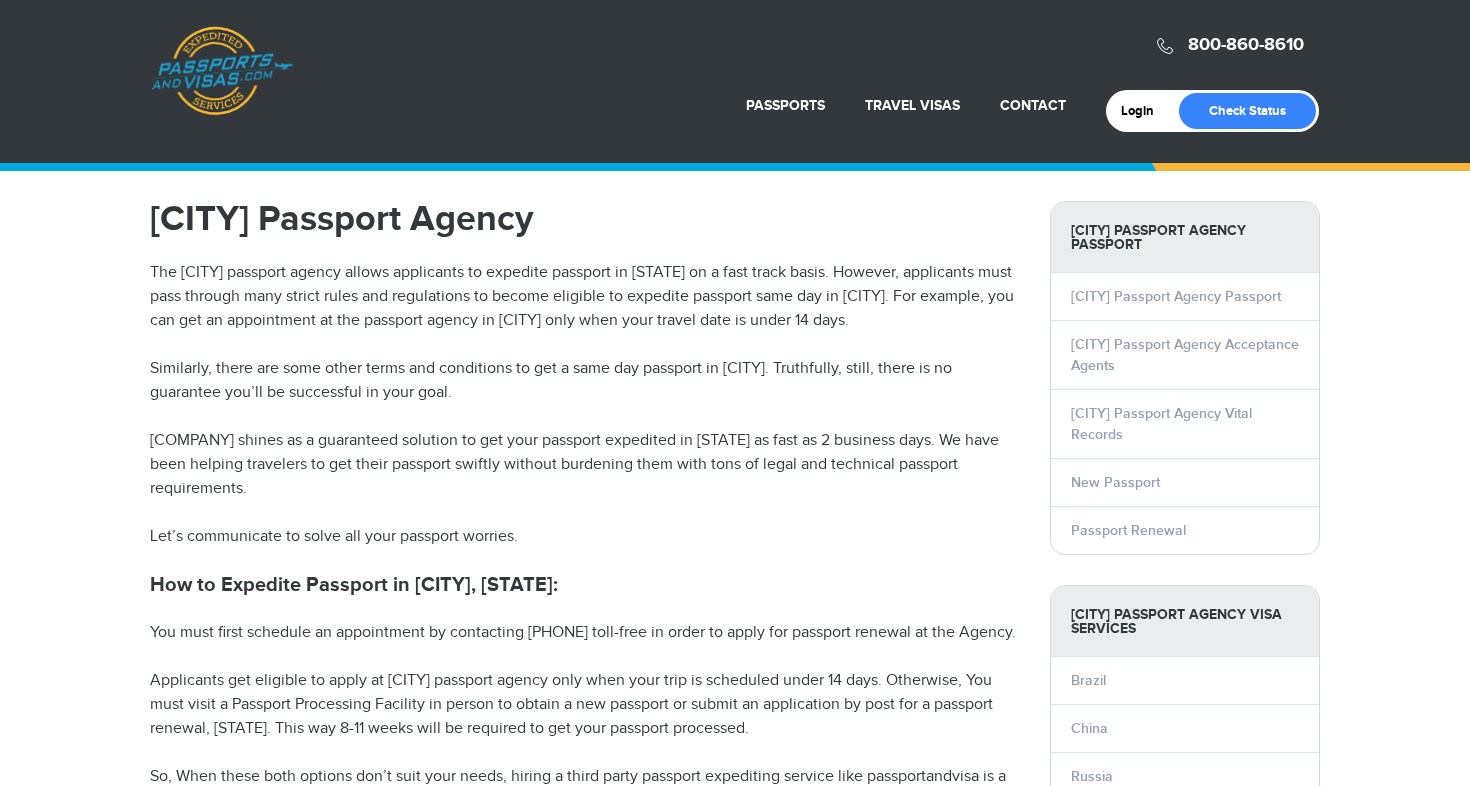 scroll, scrollTop: 0, scrollLeft: 0, axis: both 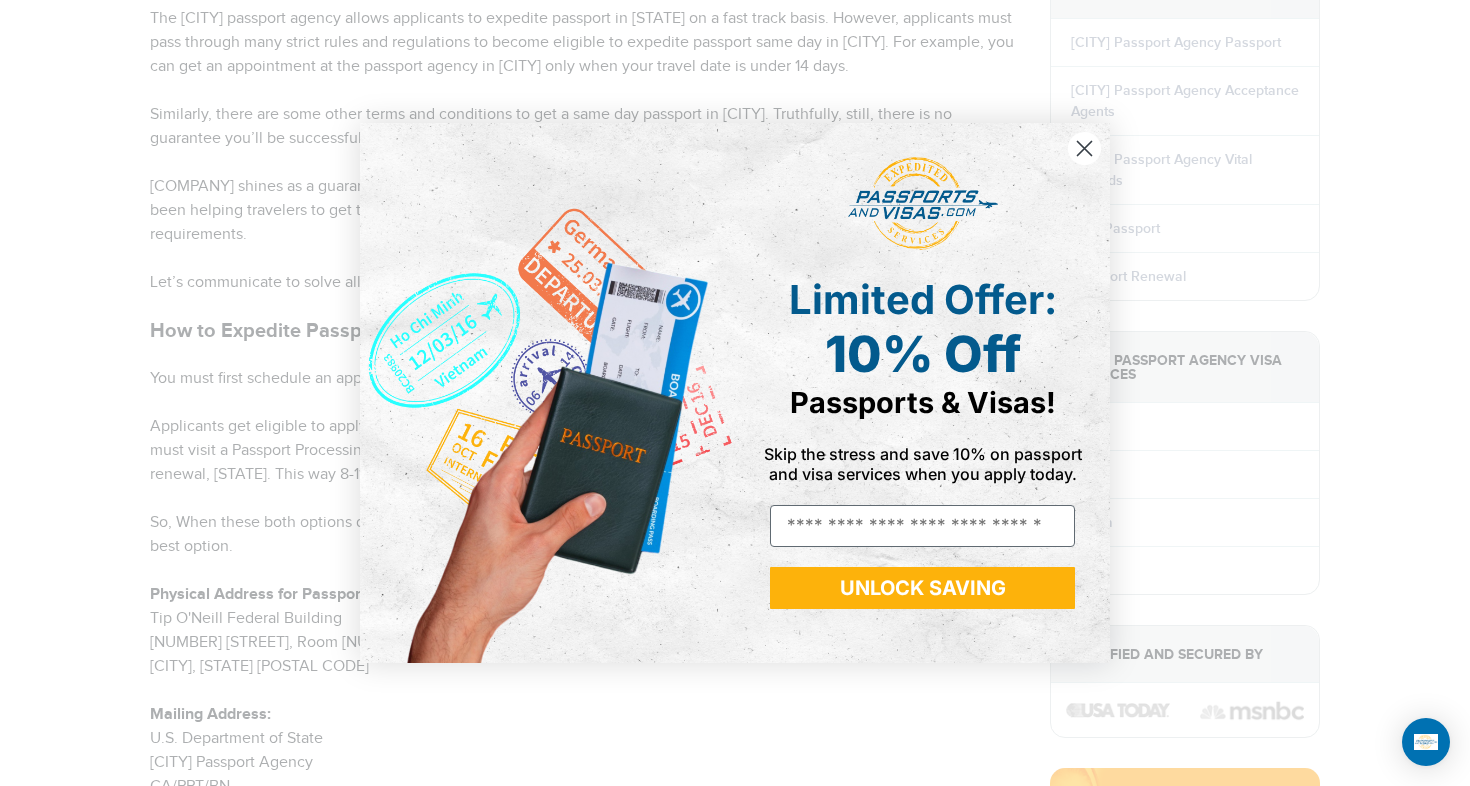 click at bounding box center (1084, 148) 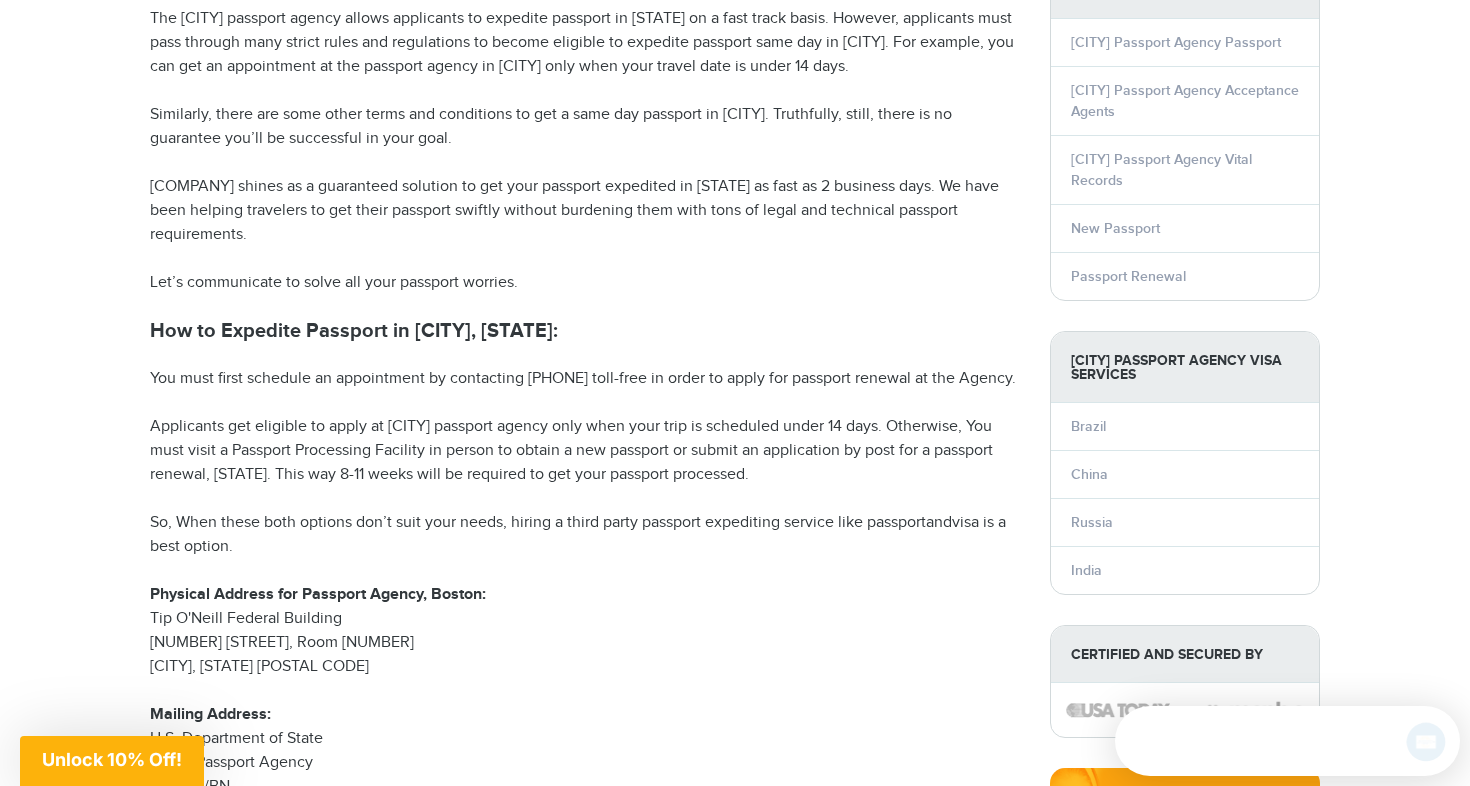 scroll, scrollTop: 0, scrollLeft: 0, axis: both 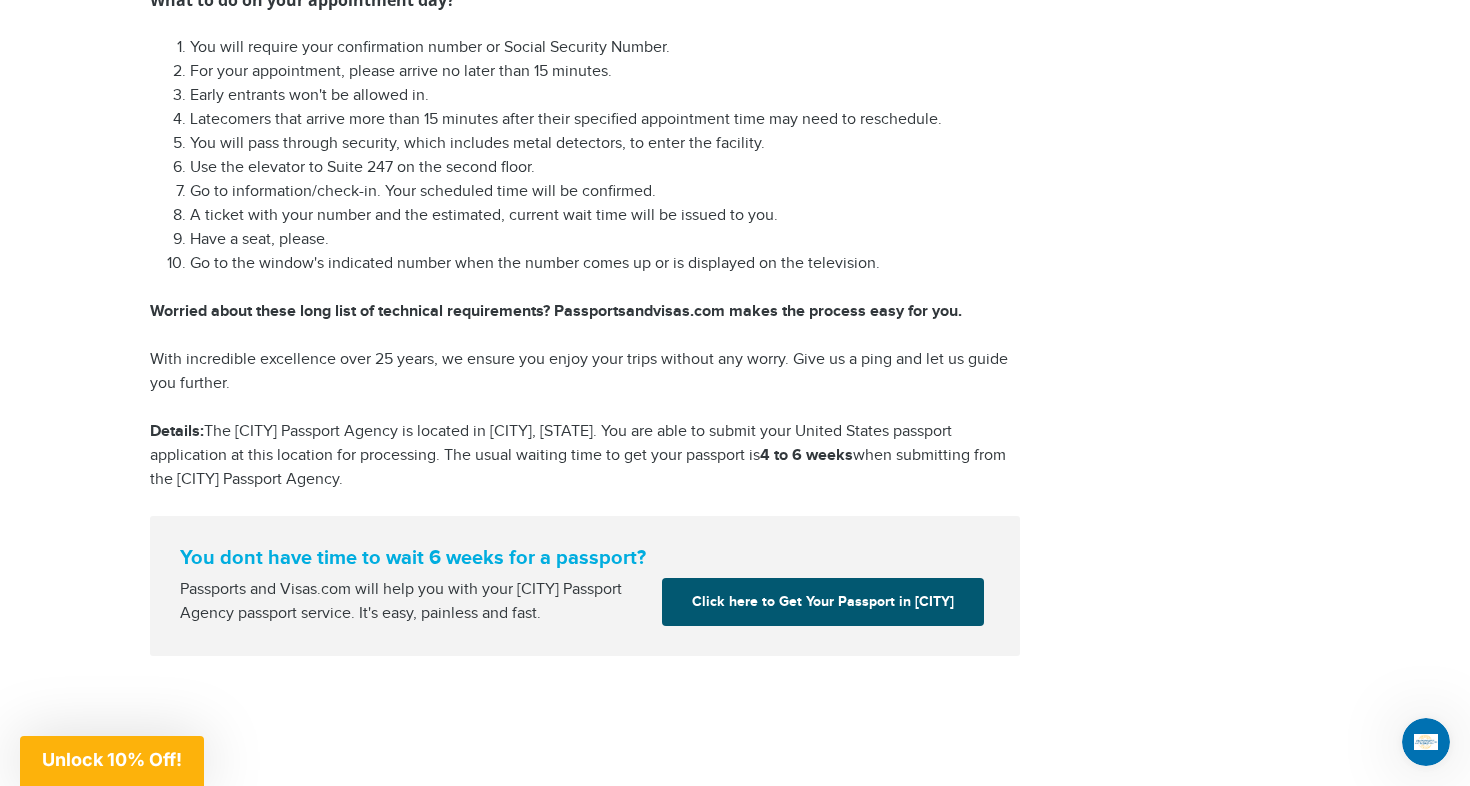 click on "Click here to Get Your Passport in Boston" at bounding box center [823, 602] 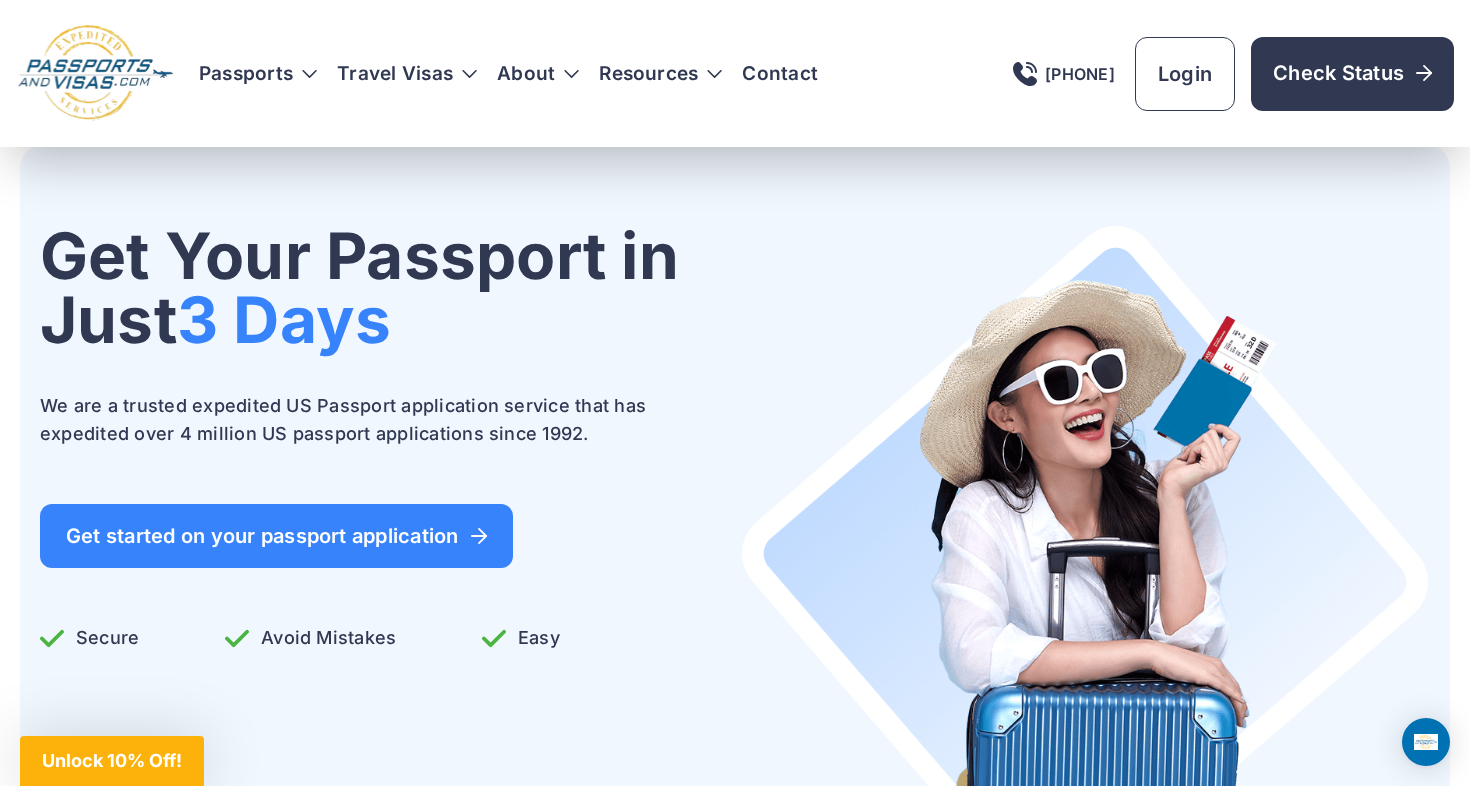 scroll, scrollTop: 327, scrollLeft: 0, axis: vertical 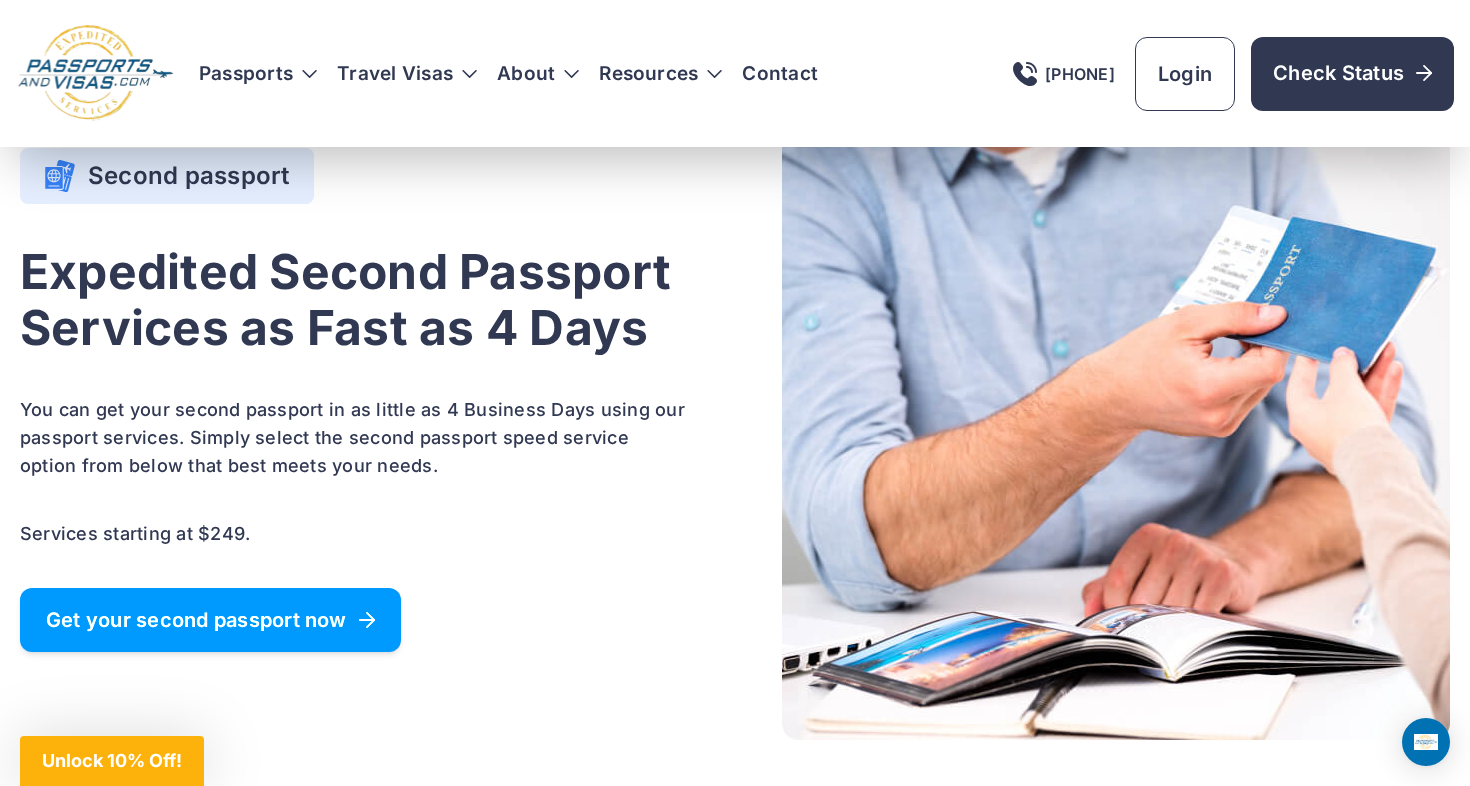 click on "Get your second passport now" at bounding box center (210, 620) 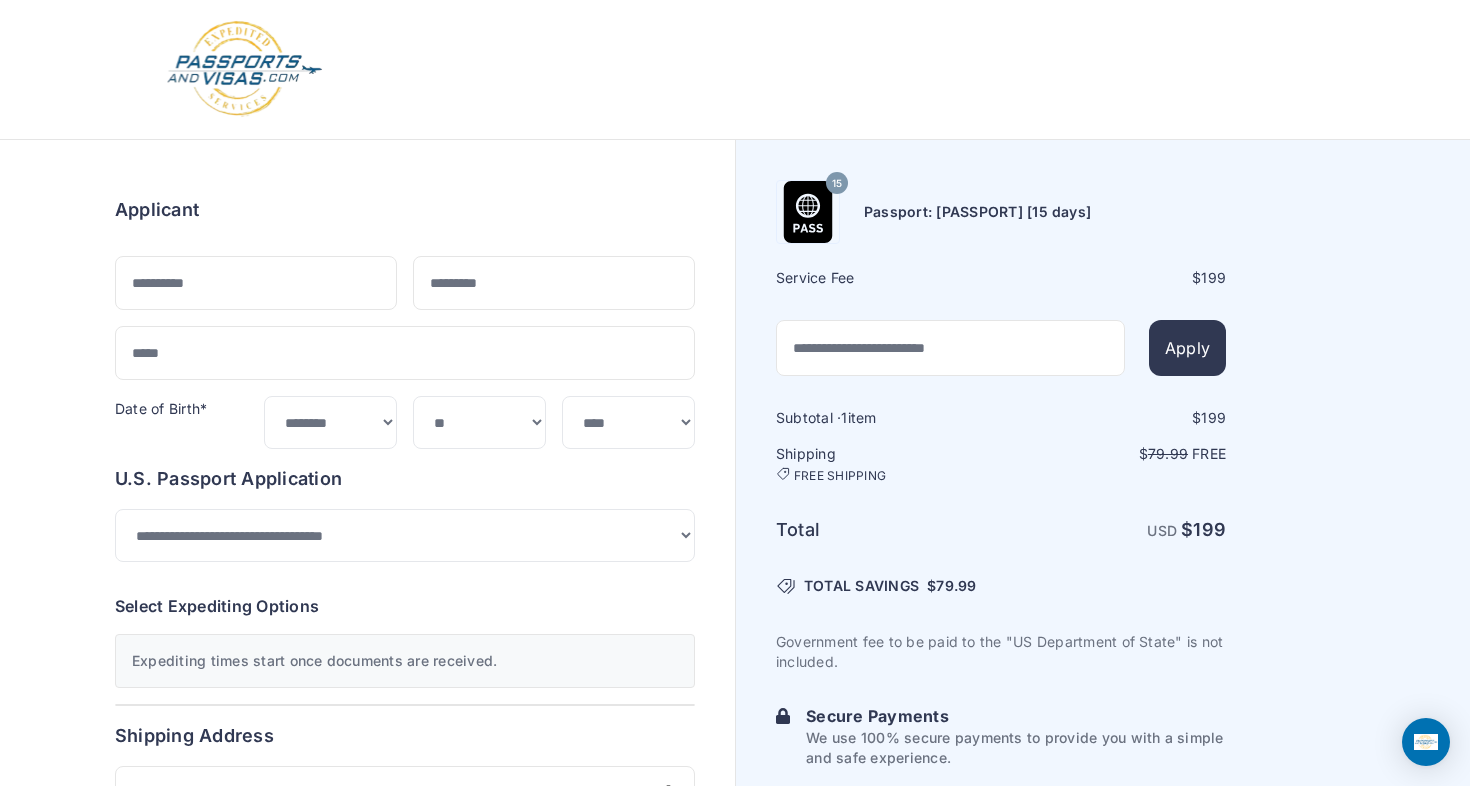 scroll, scrollTop: 0, scrollLeft: 0, axis: both 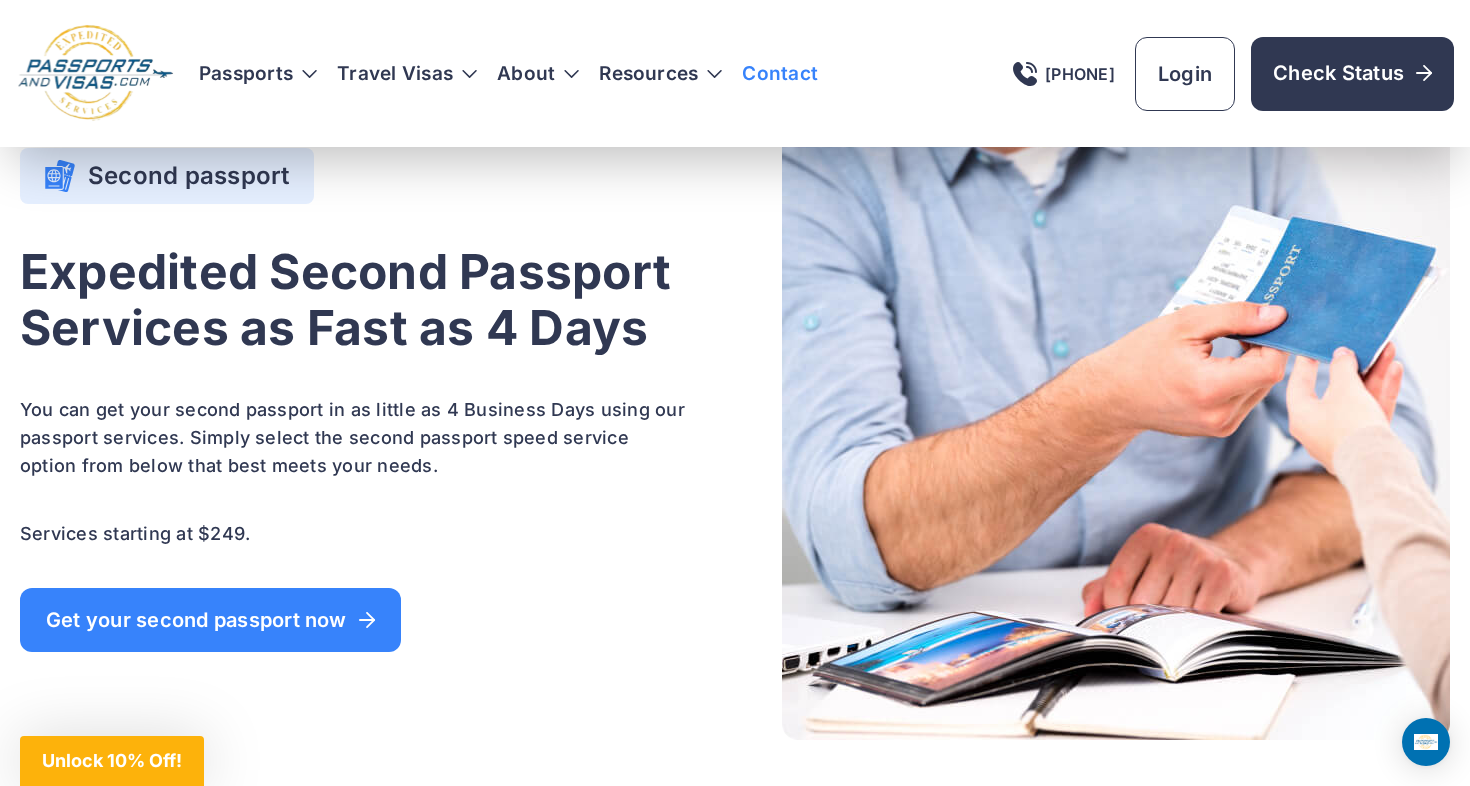 click on "Contact" at bounding box center [780, 74] 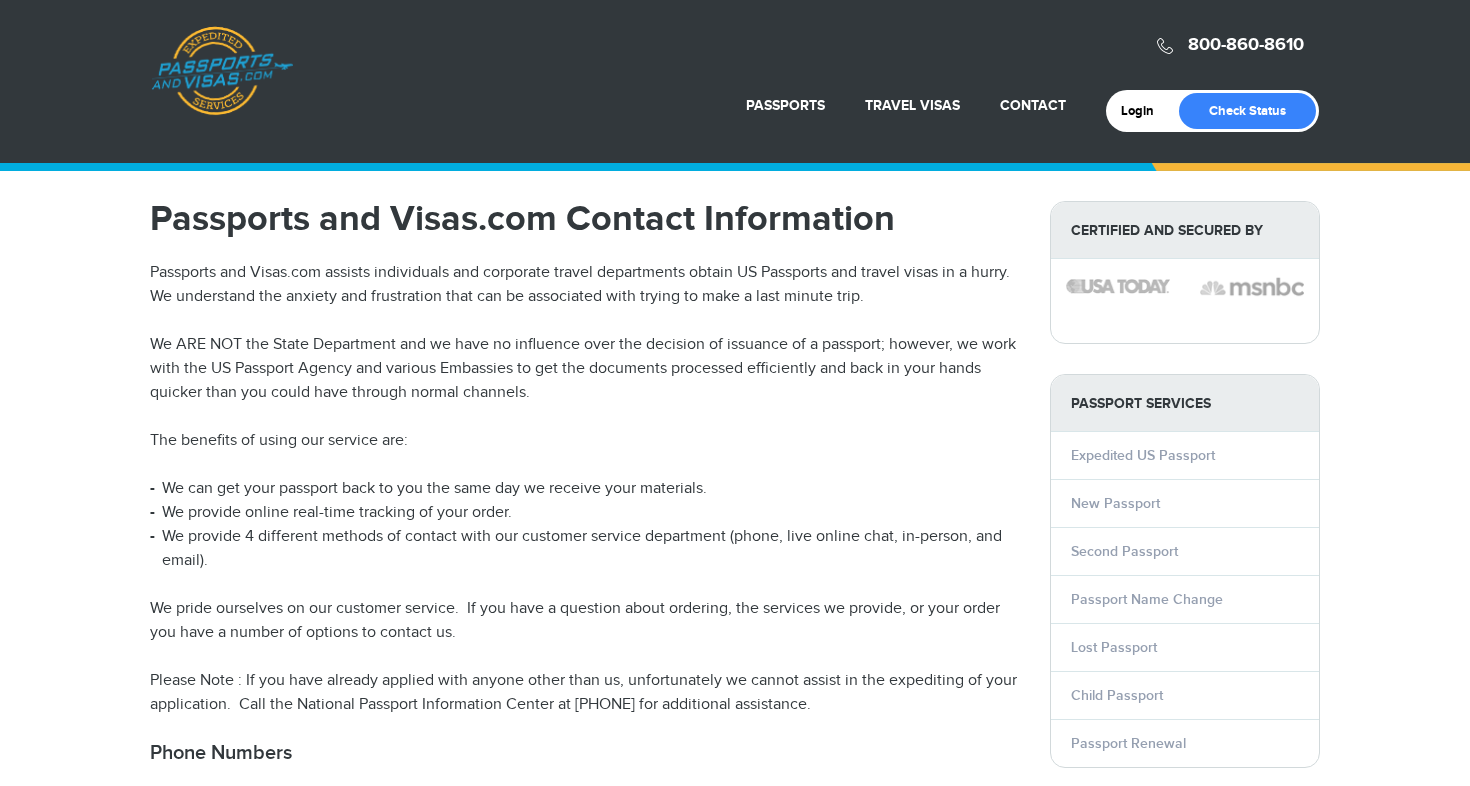 scroll, scrollTop: 0, scrollLeft: 0, axis: both 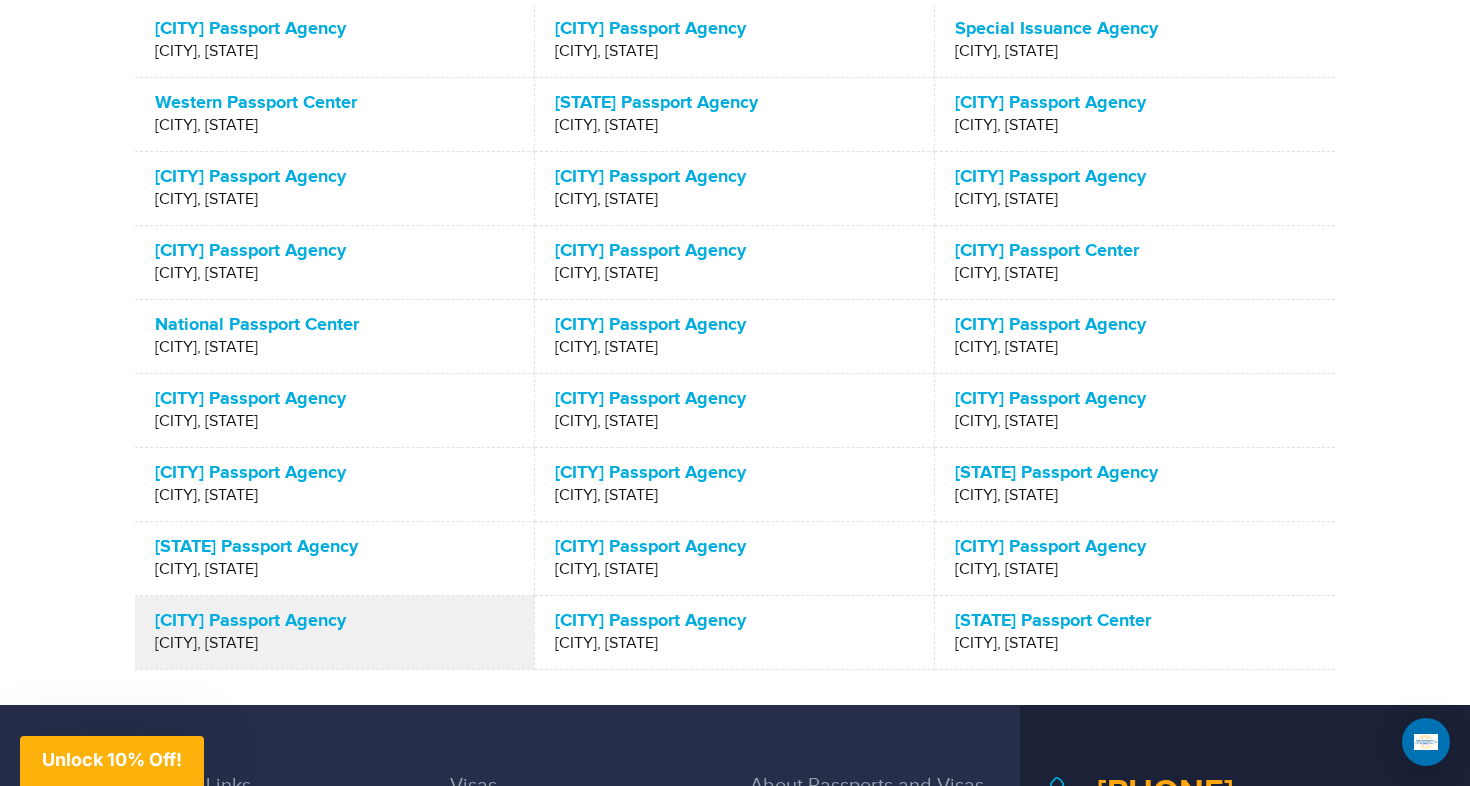 click on "[CITY] Passport Agency" at bounding box center (334, 621) 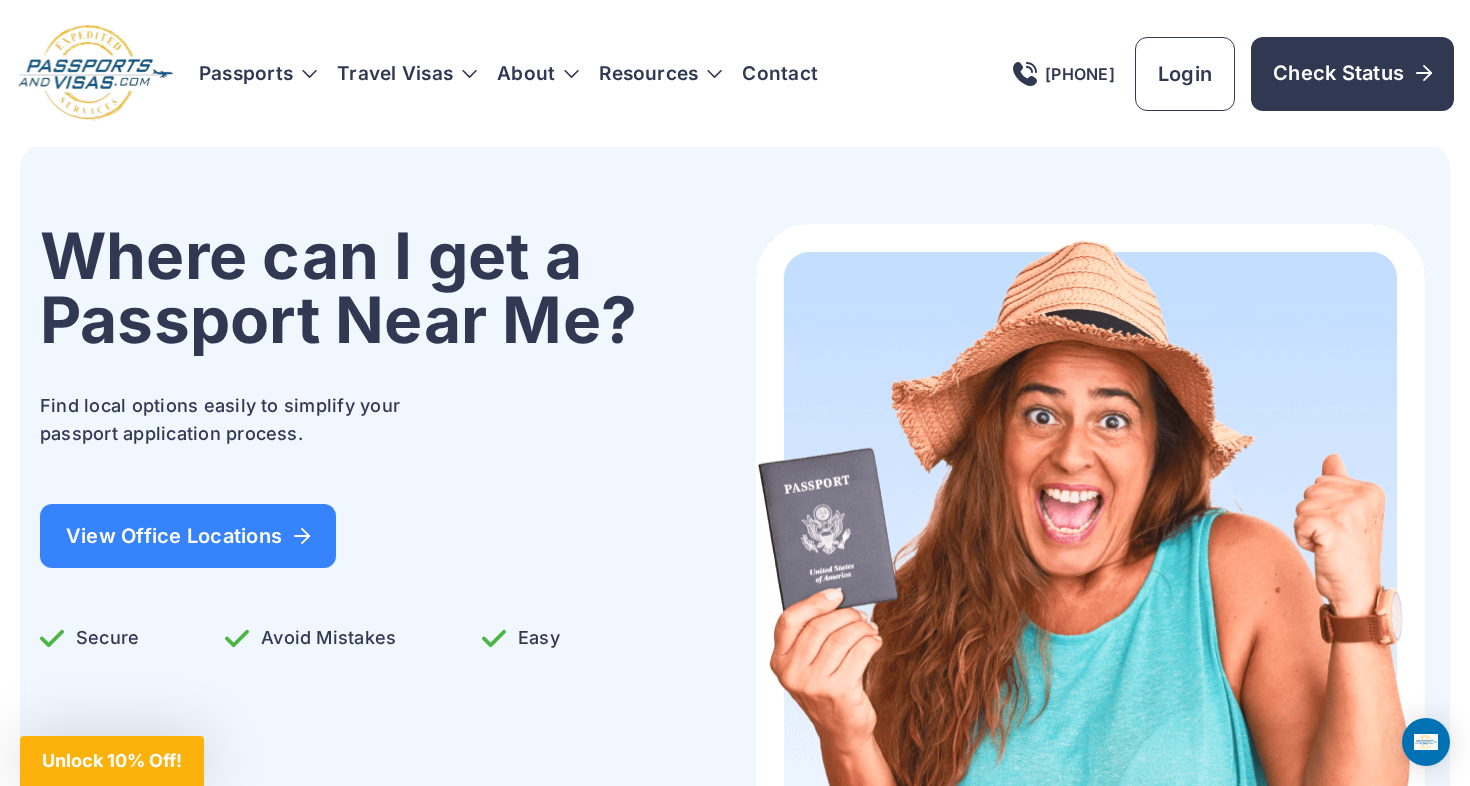 scroll, scrollTop: 0, scrollLeft: 0, axis: both 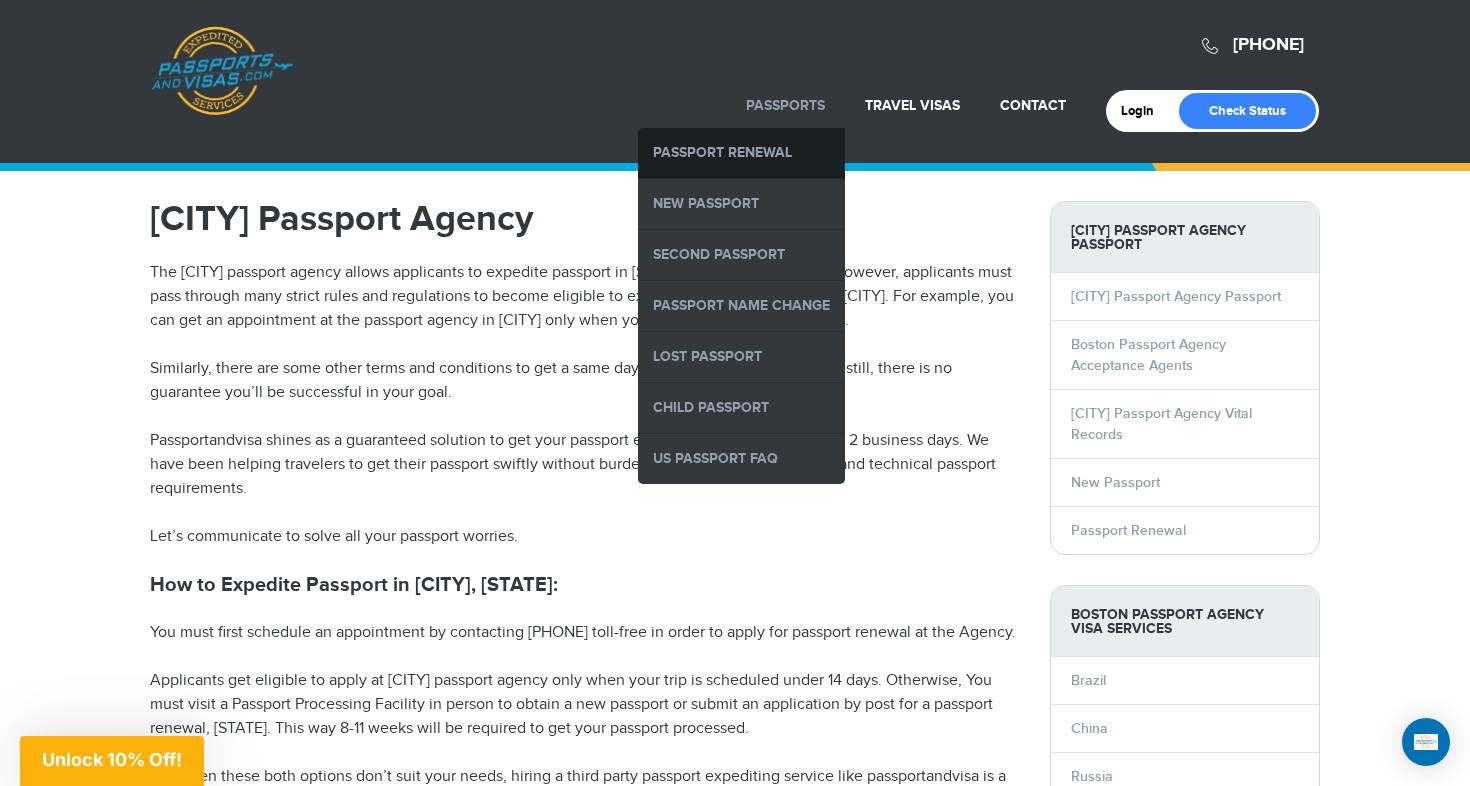 click on "Passport Renewal" at bounding box center (741, 153) 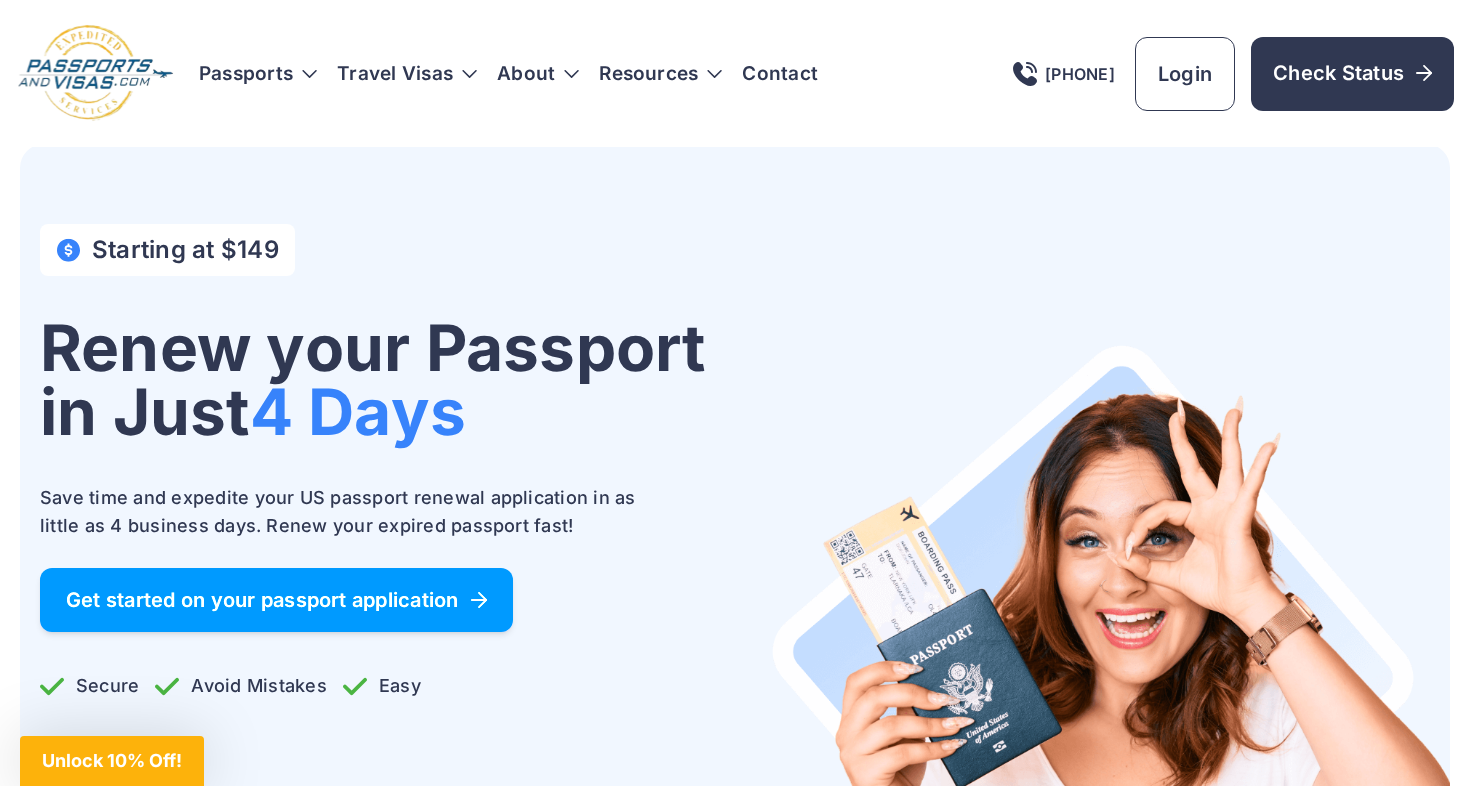scroll, scrollTop: 0, scrollLeft: 0, axis: both 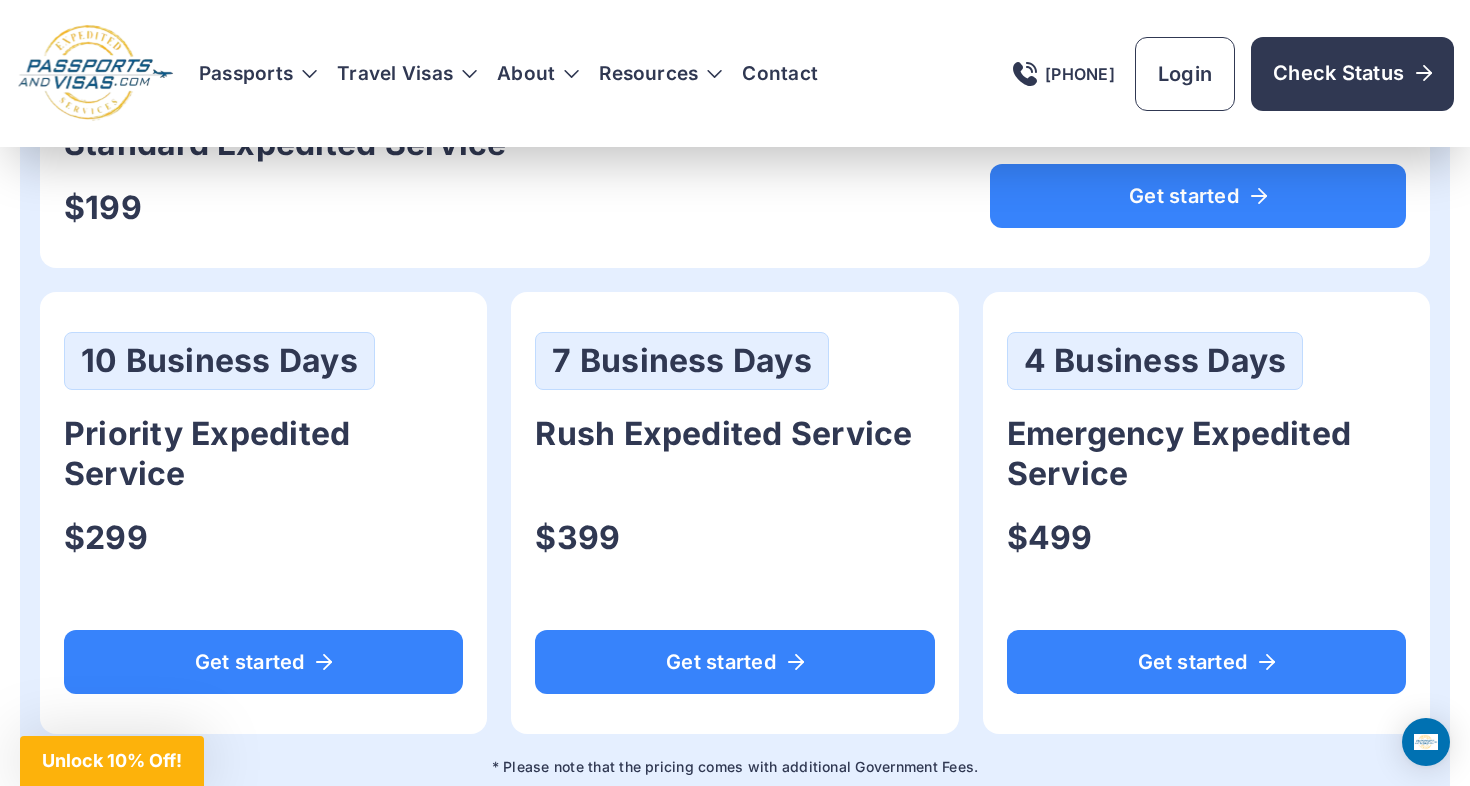 click on "Rush Expedited Service" at bounding box center (263, 454) 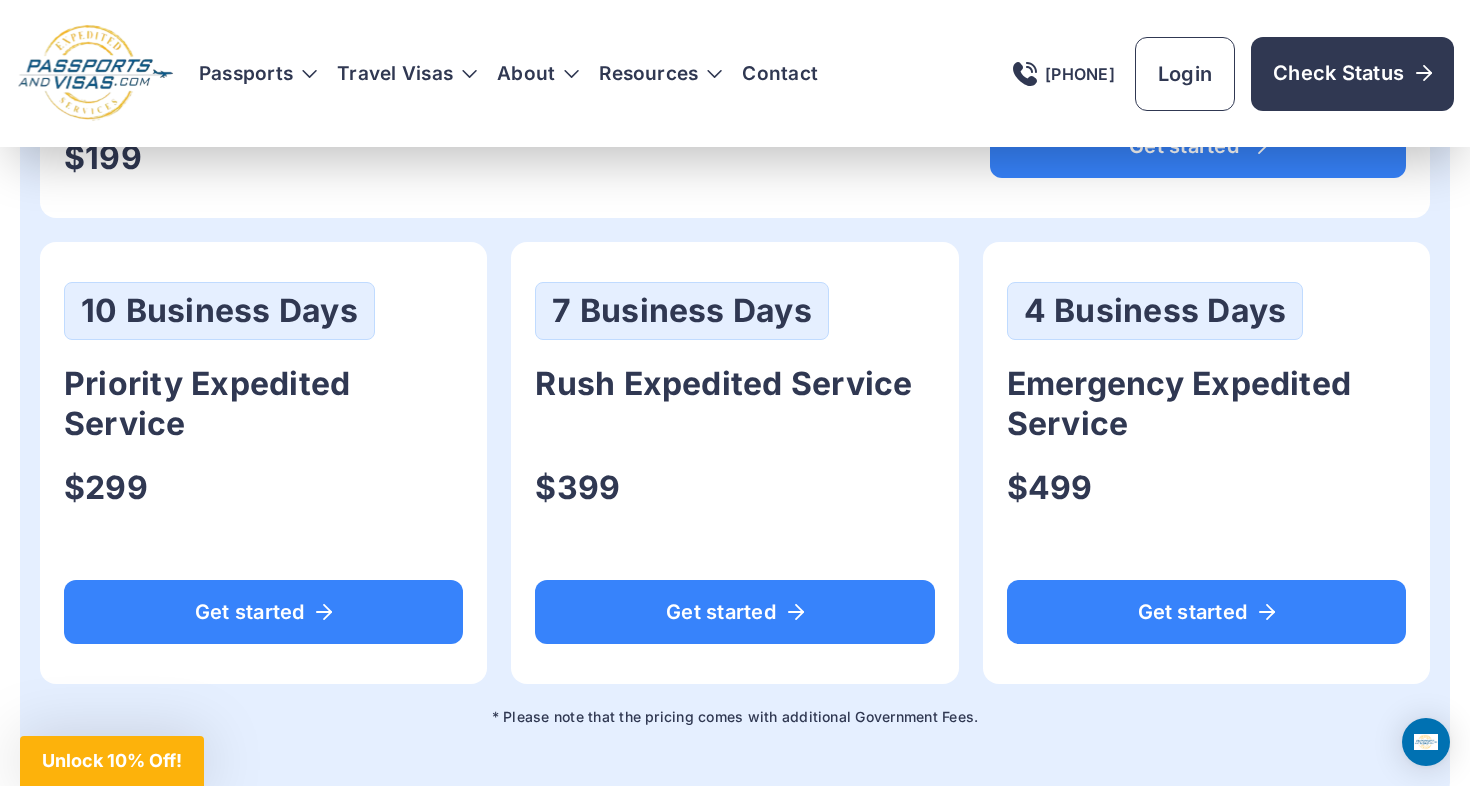 scroll, scrollTop: 1317, scrollLeft: 0, axis: vertical 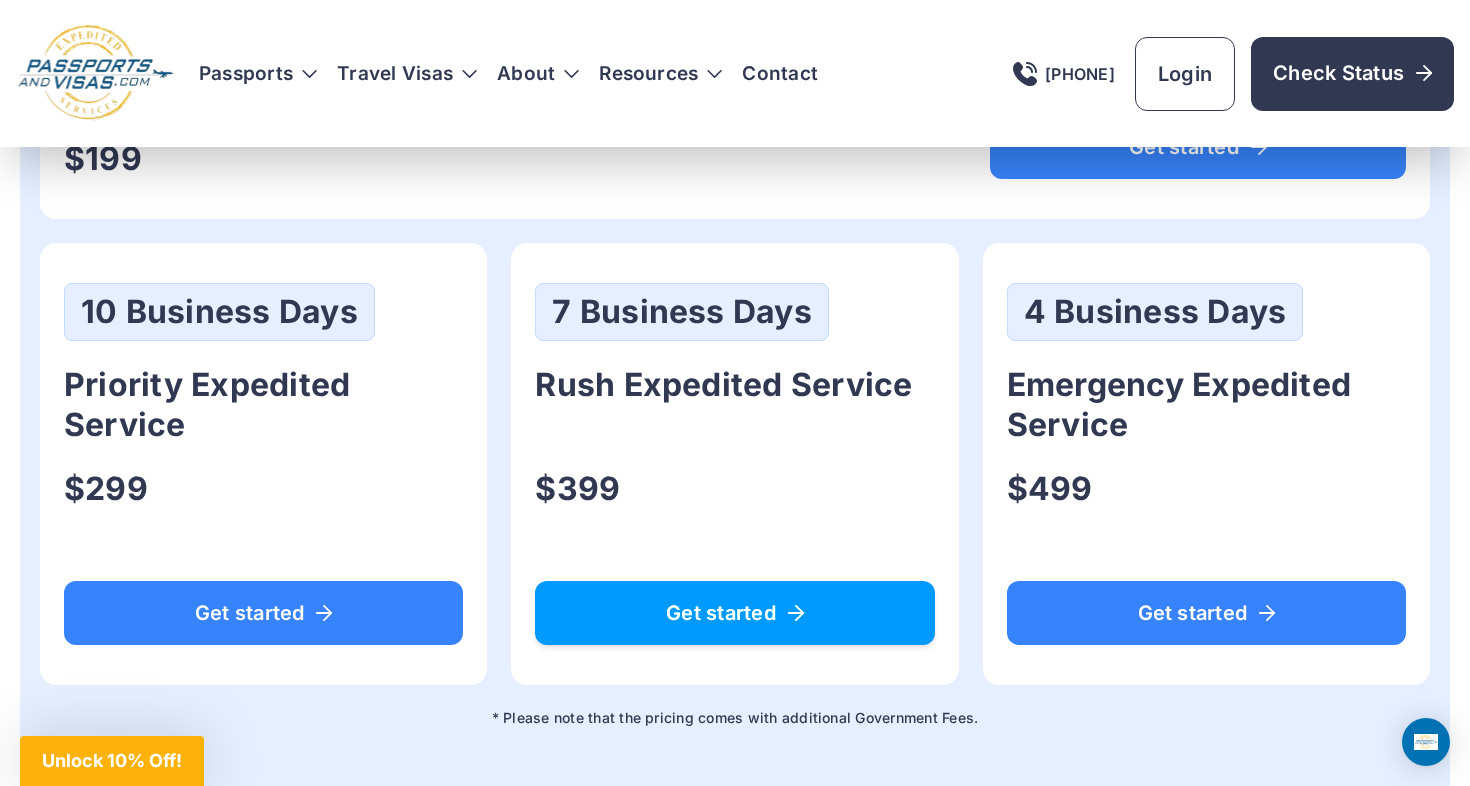 click on "Get started" at bounding box center (734, 613) 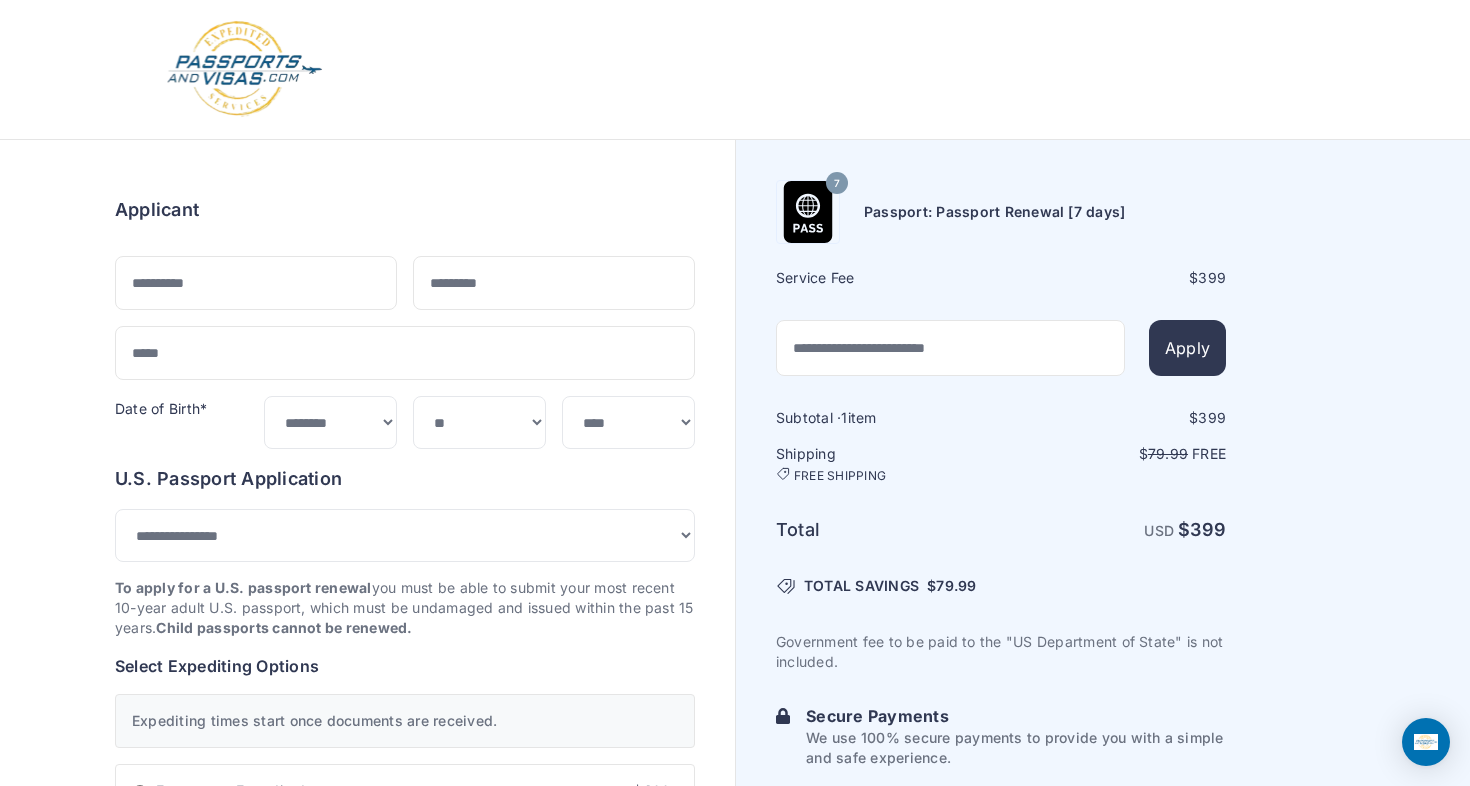 scroll, scrollTop: 0, scrollLeft: 0, axis: both 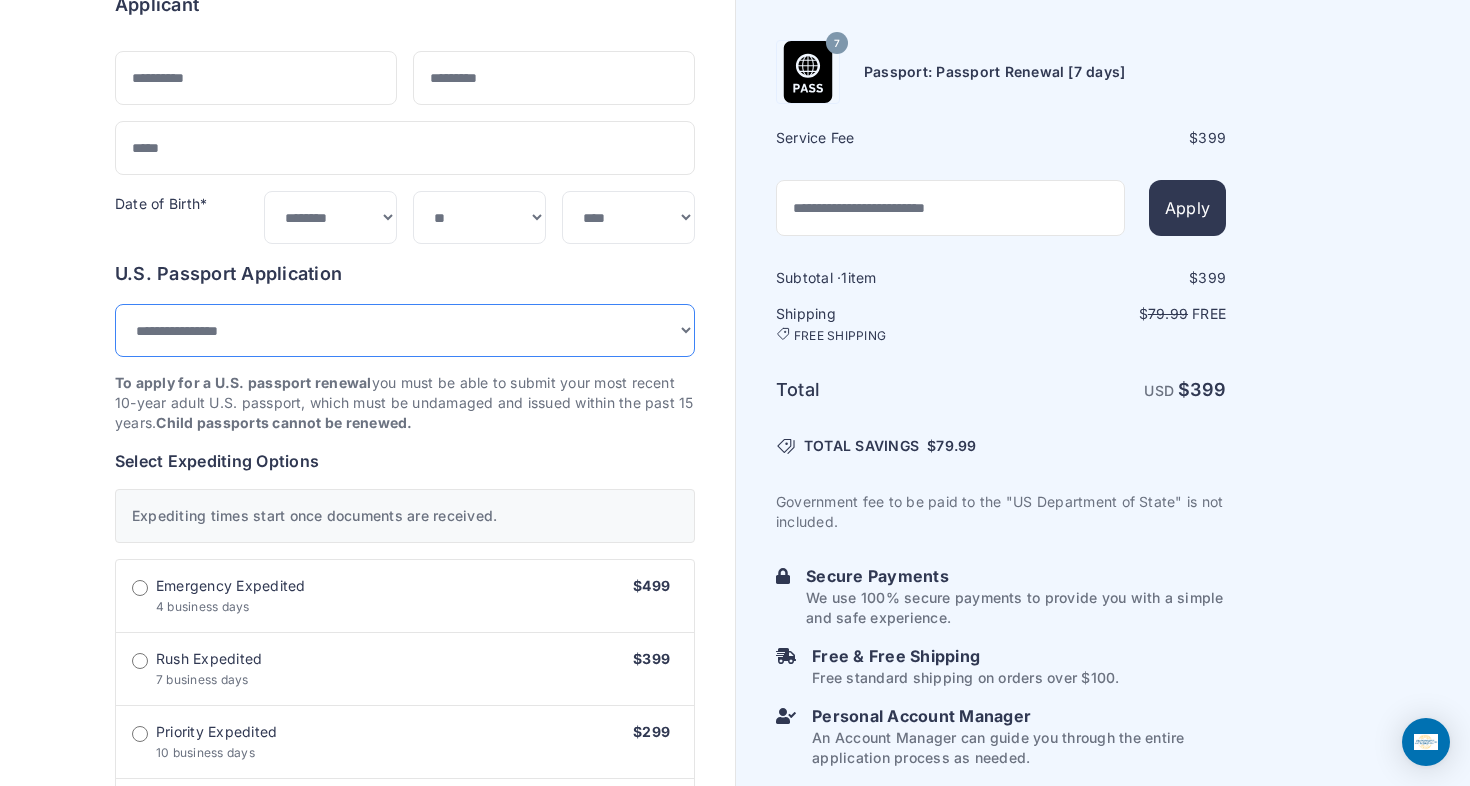 click on "**********" at bounding box center (405, 330) 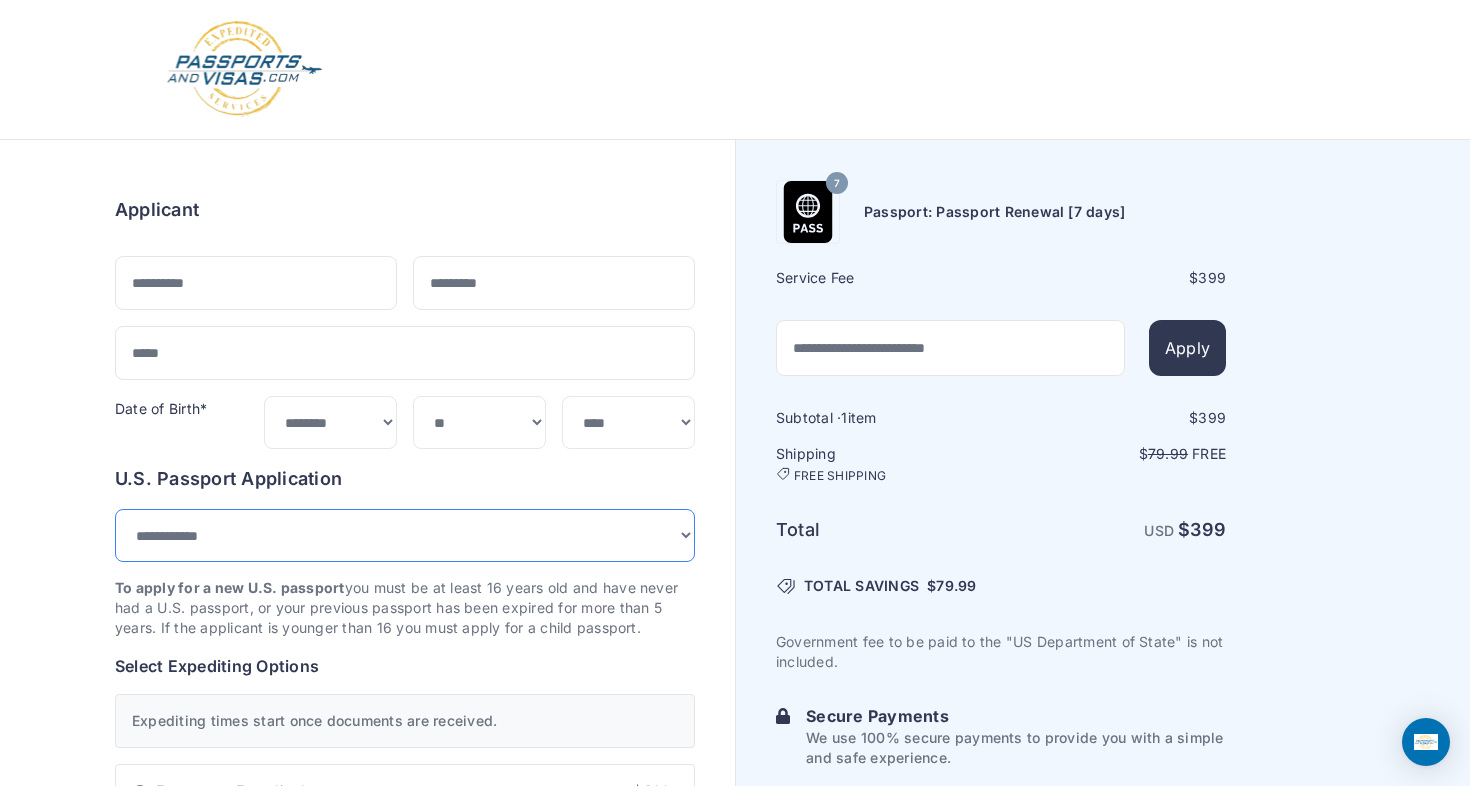 scroll, scrollTop: 0, scrollLeft: 0, axis: both 